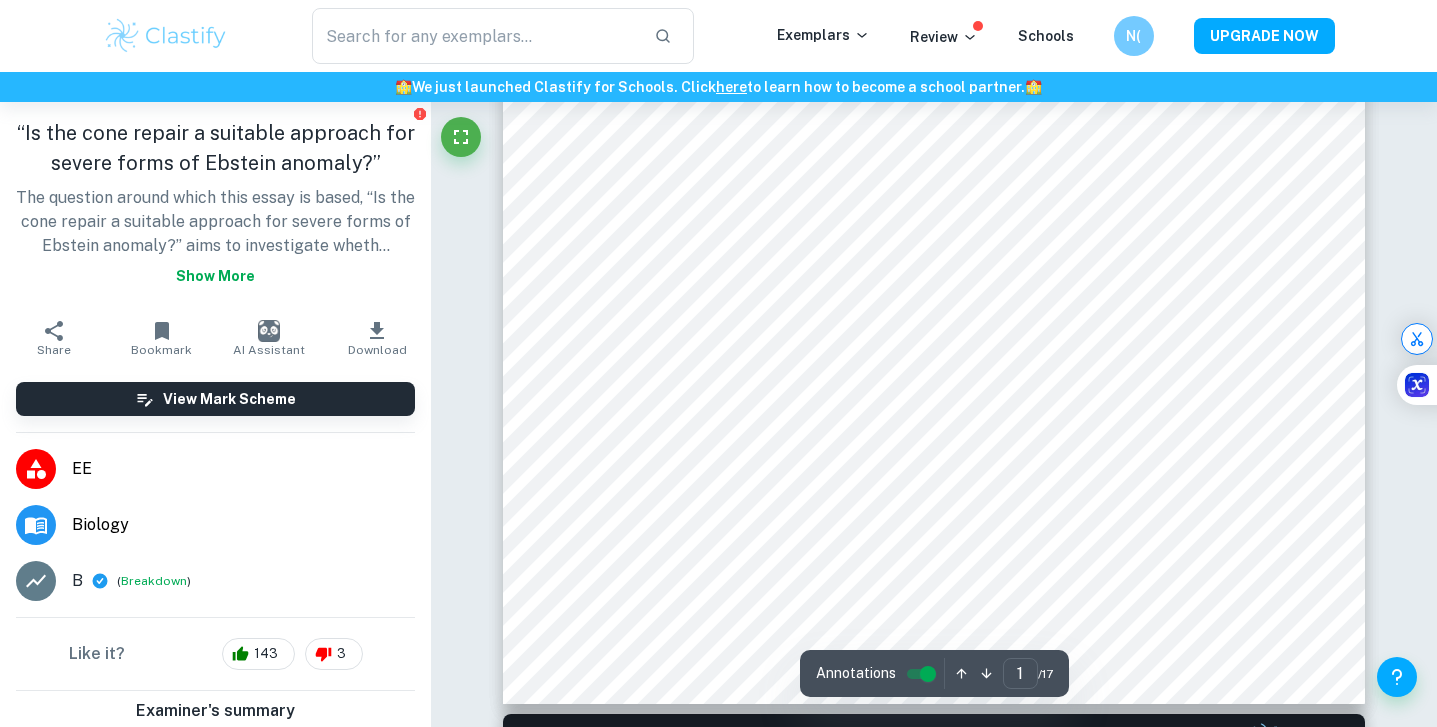scroll, scrollTop: 643, scrollLeft: 0, axis: vertical 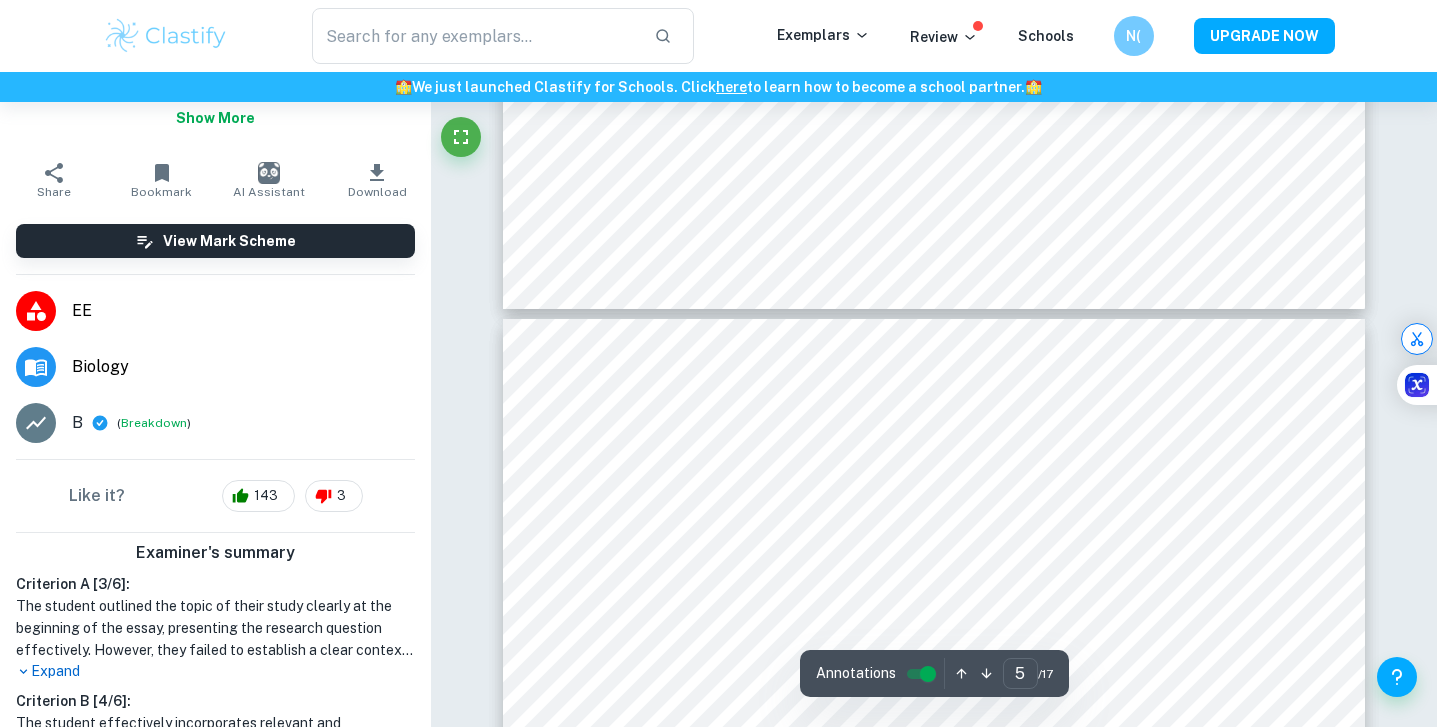 type on "6" 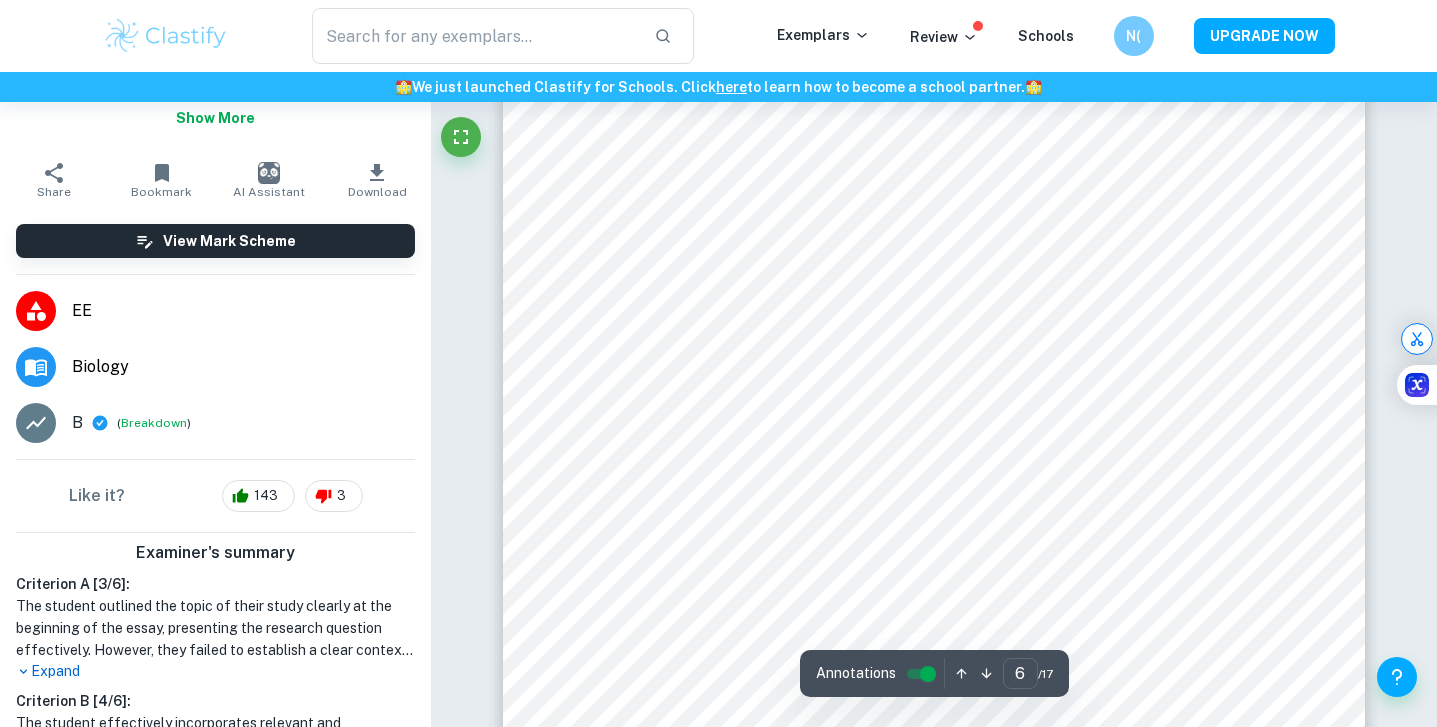 scroll, scrollTop: 6637, scrollLeft: 0, axis: vertical 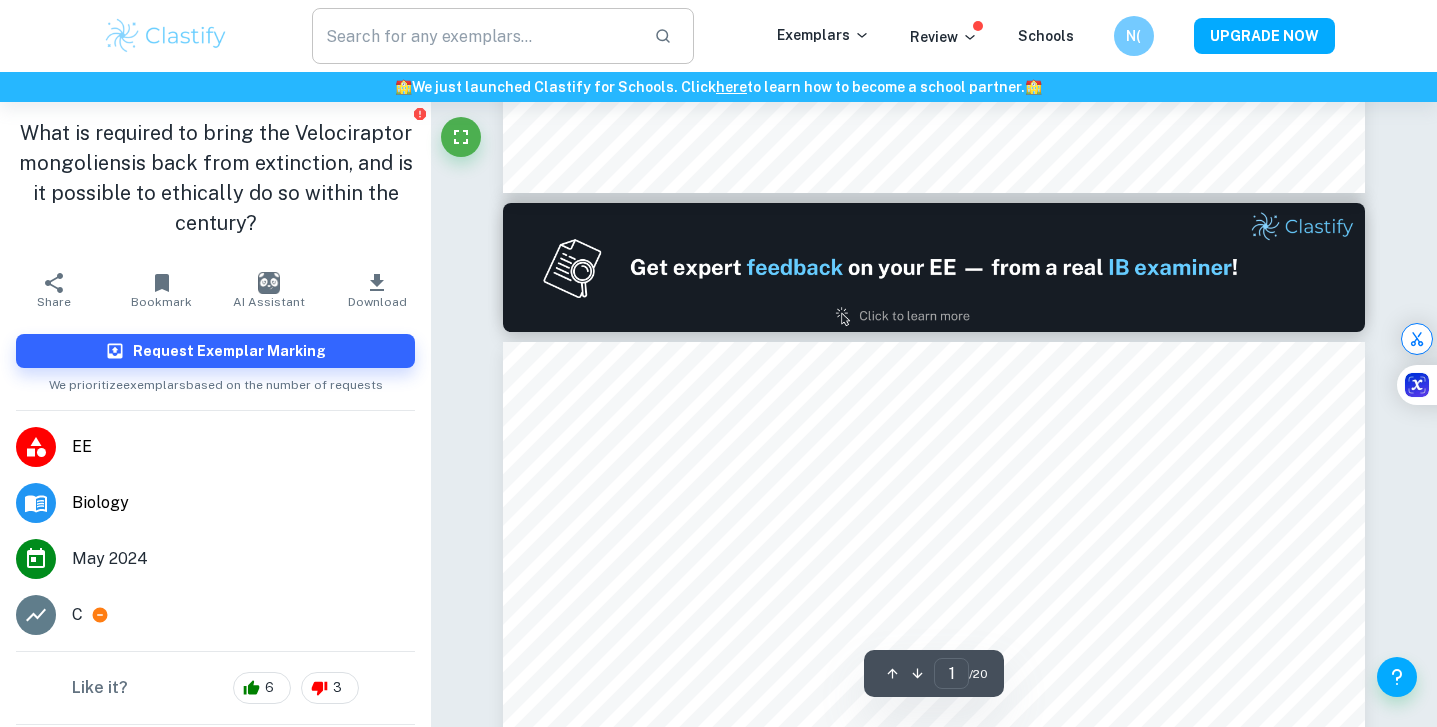 type on "2" 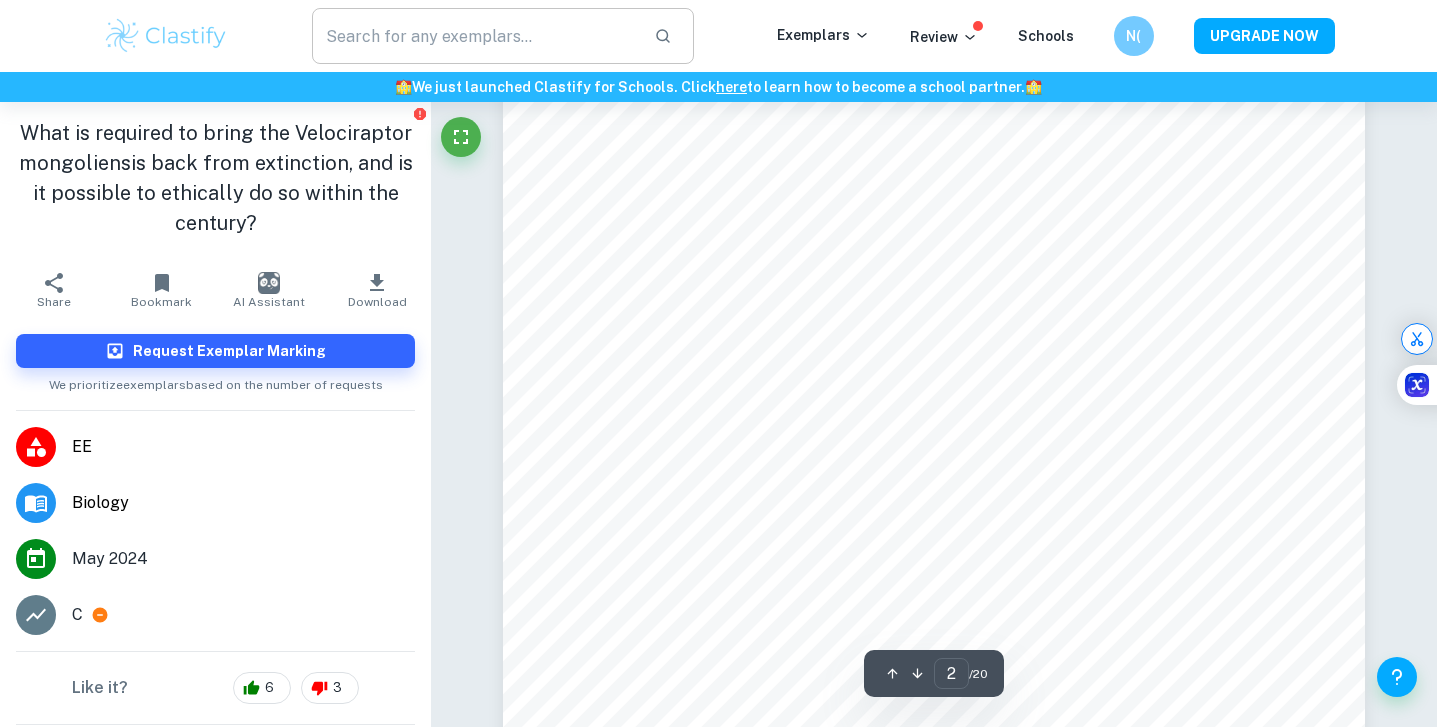 scroll, scrollTop: 1363, scrollLeft: 0, axis: vertical 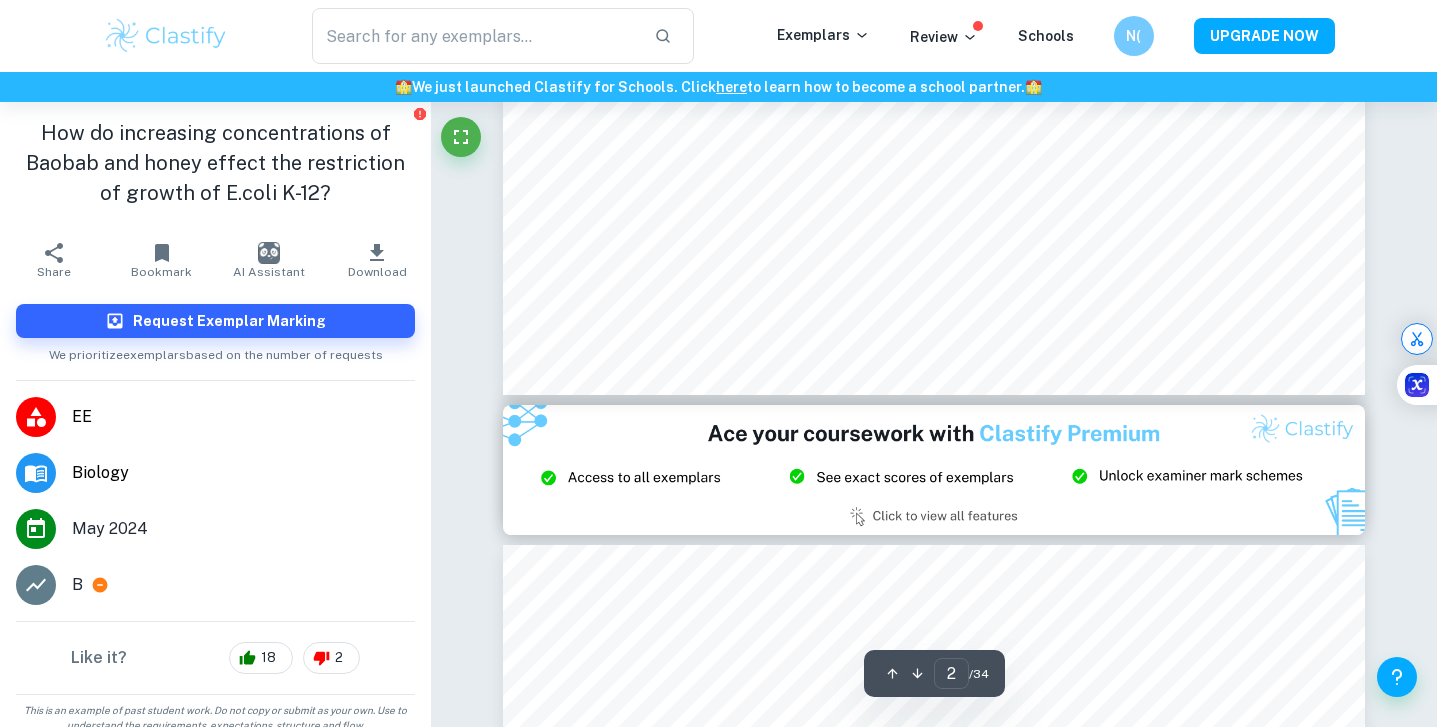 type on "3" 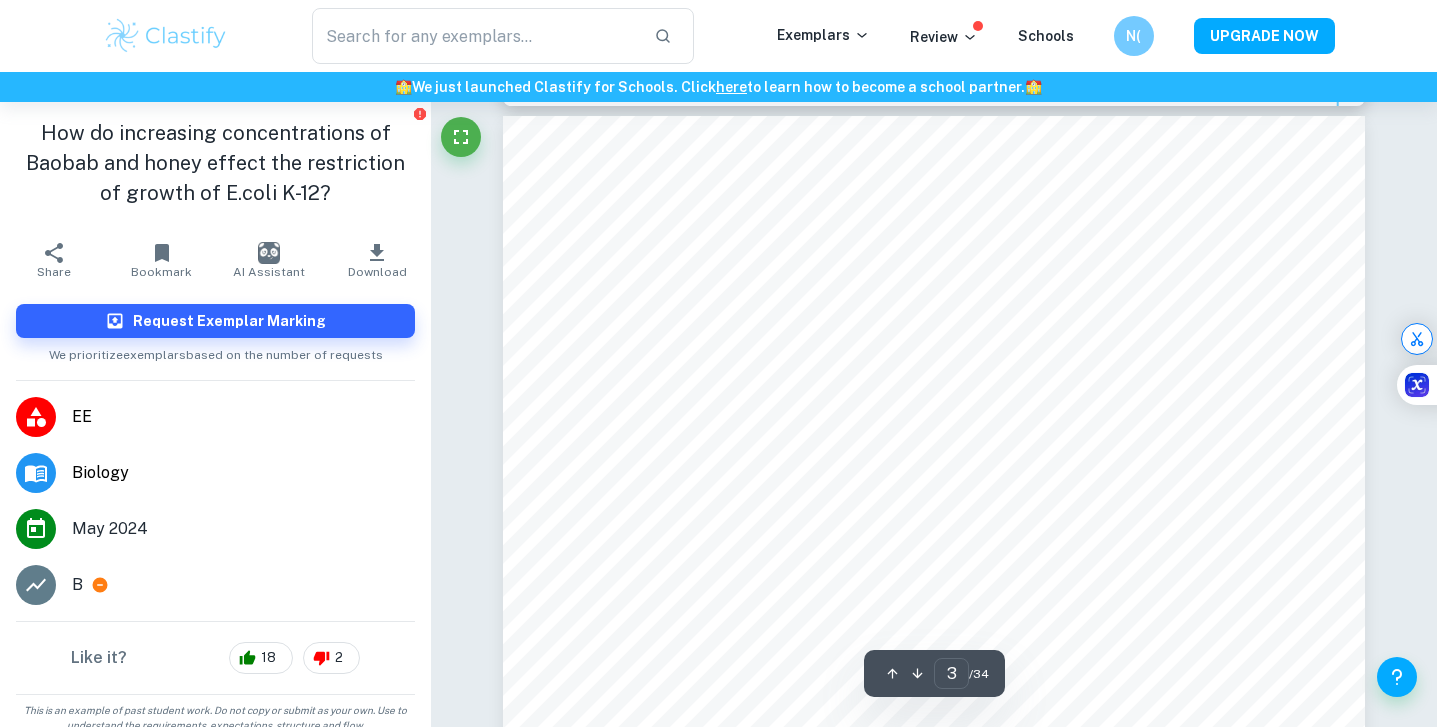 scroll, scrollTop: 2769, scrollLeft: 0, axis: vertical 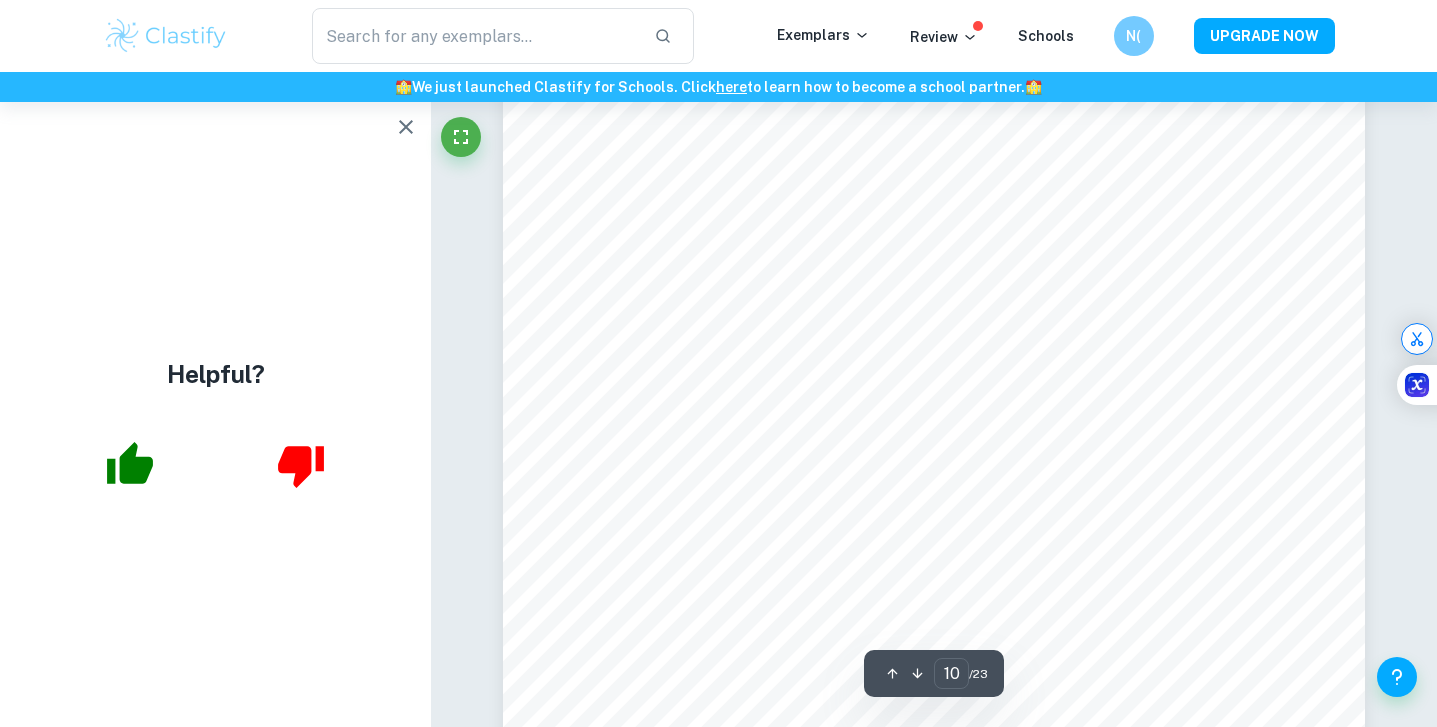 click 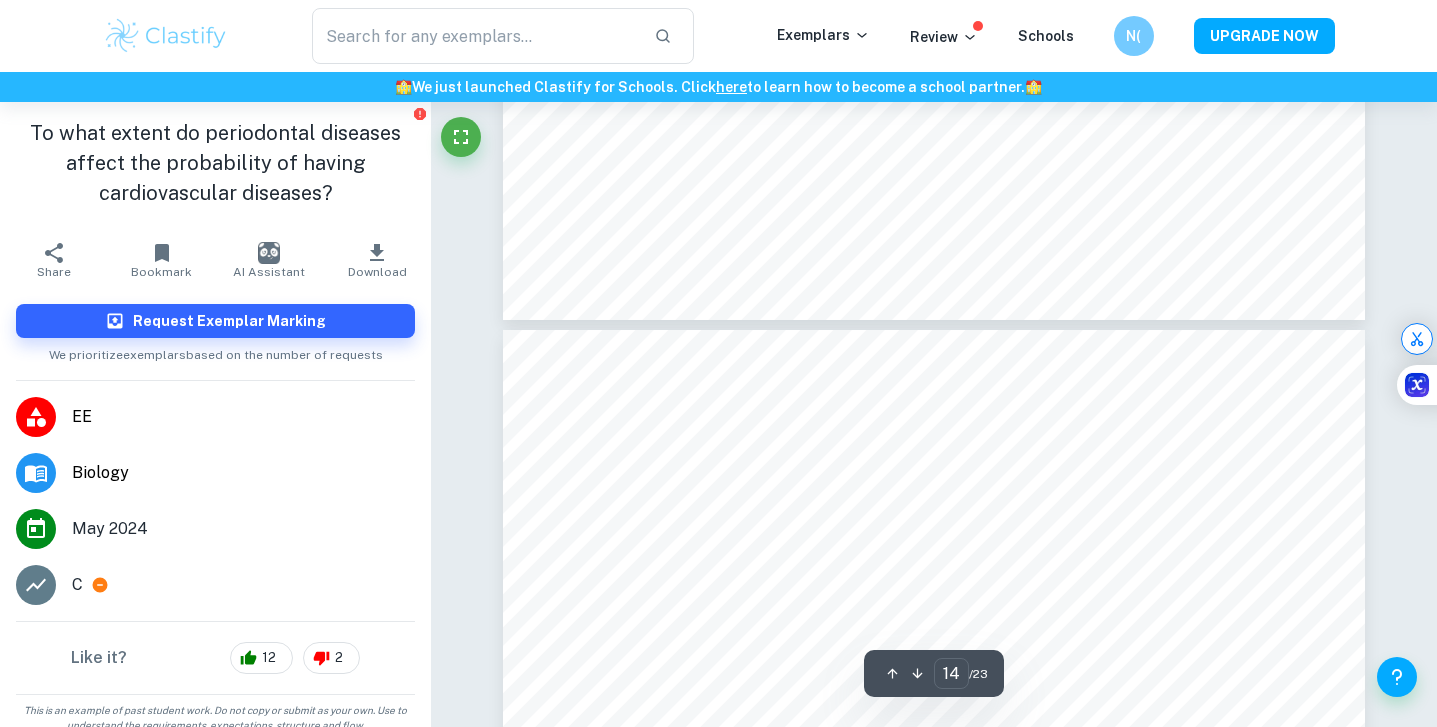 type on "13" 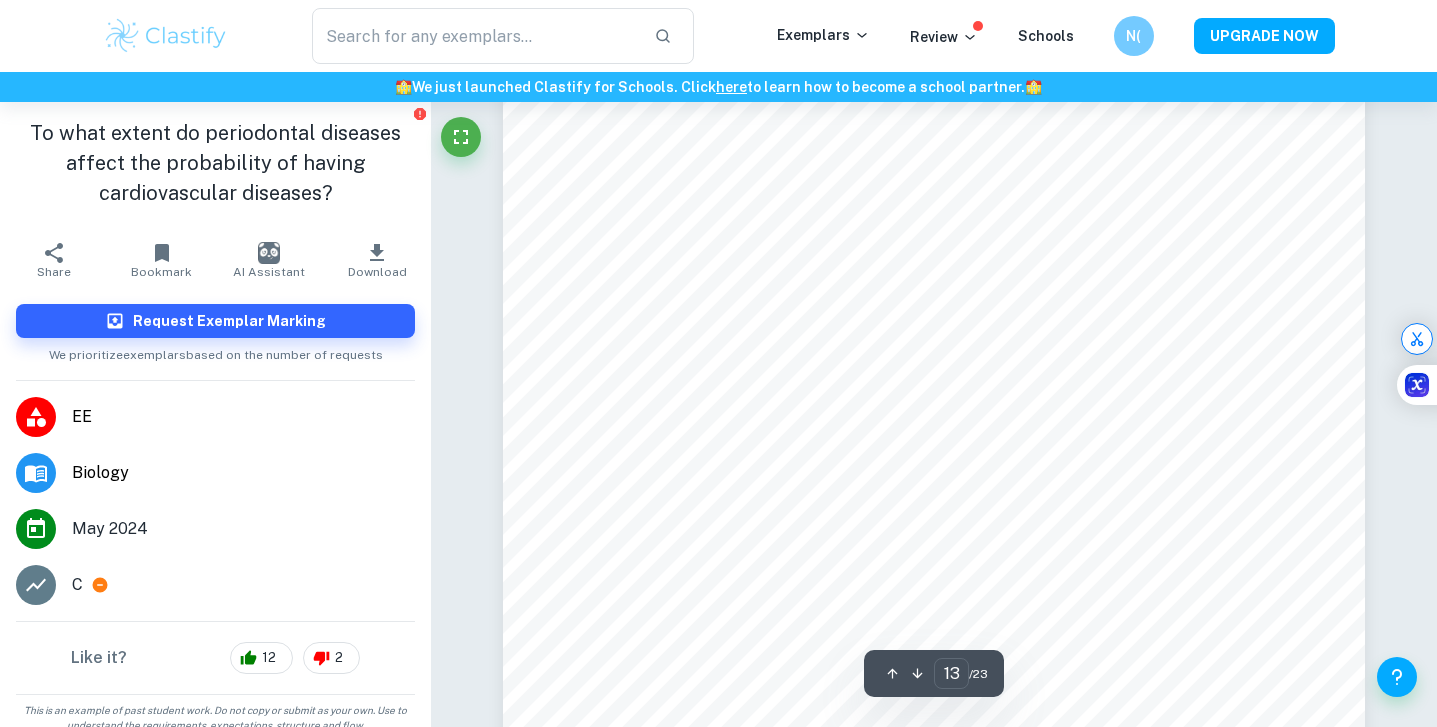 scroll, scrollTop: 14020, scrollLeft: 0, axis: vertical 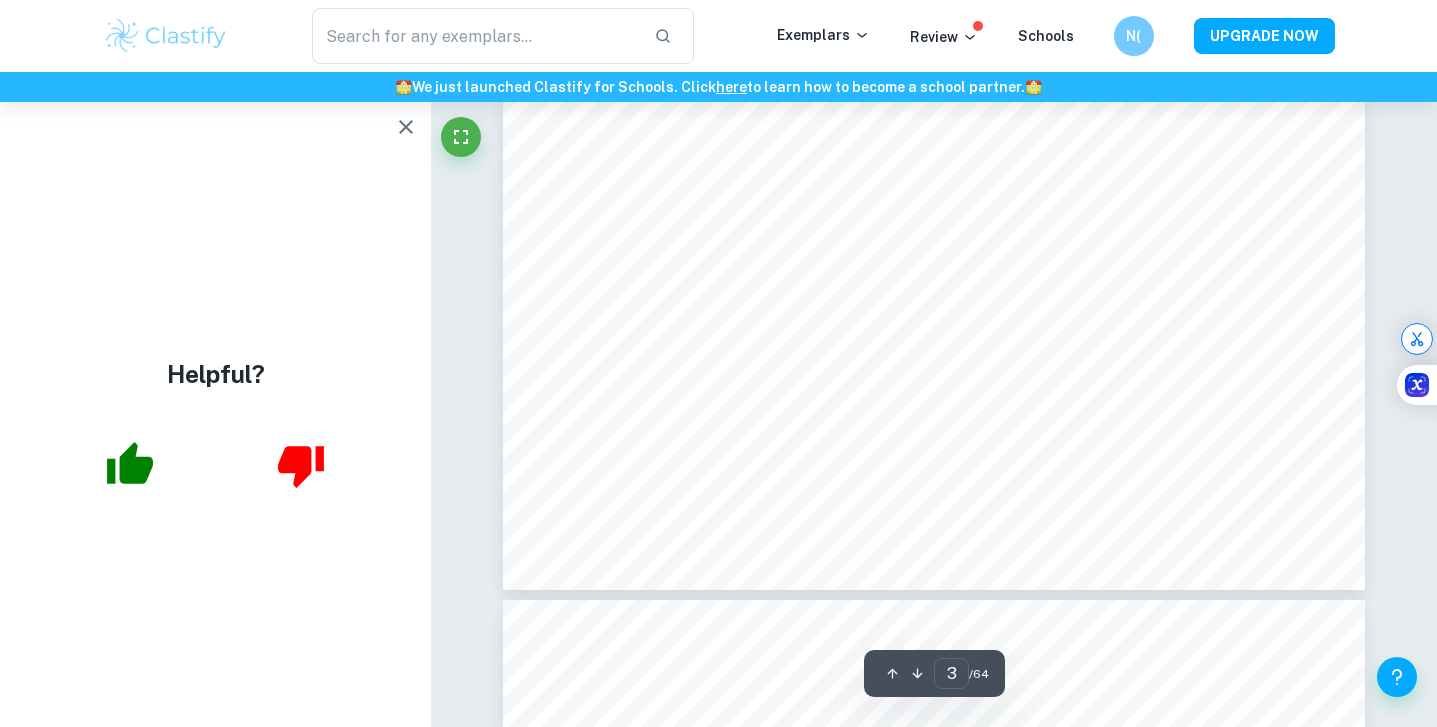 click 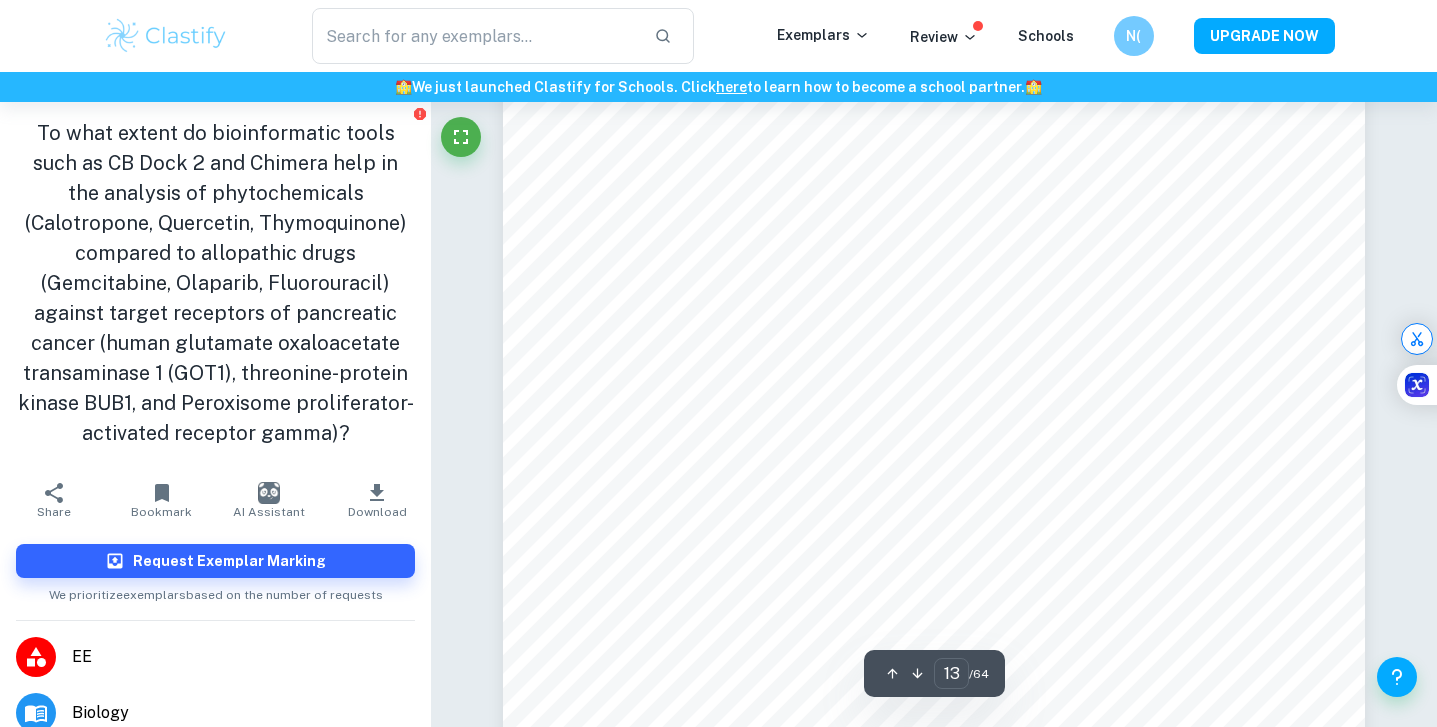 scroll, scrollTop: 15665, scrollLeft: 0, axis: vertical 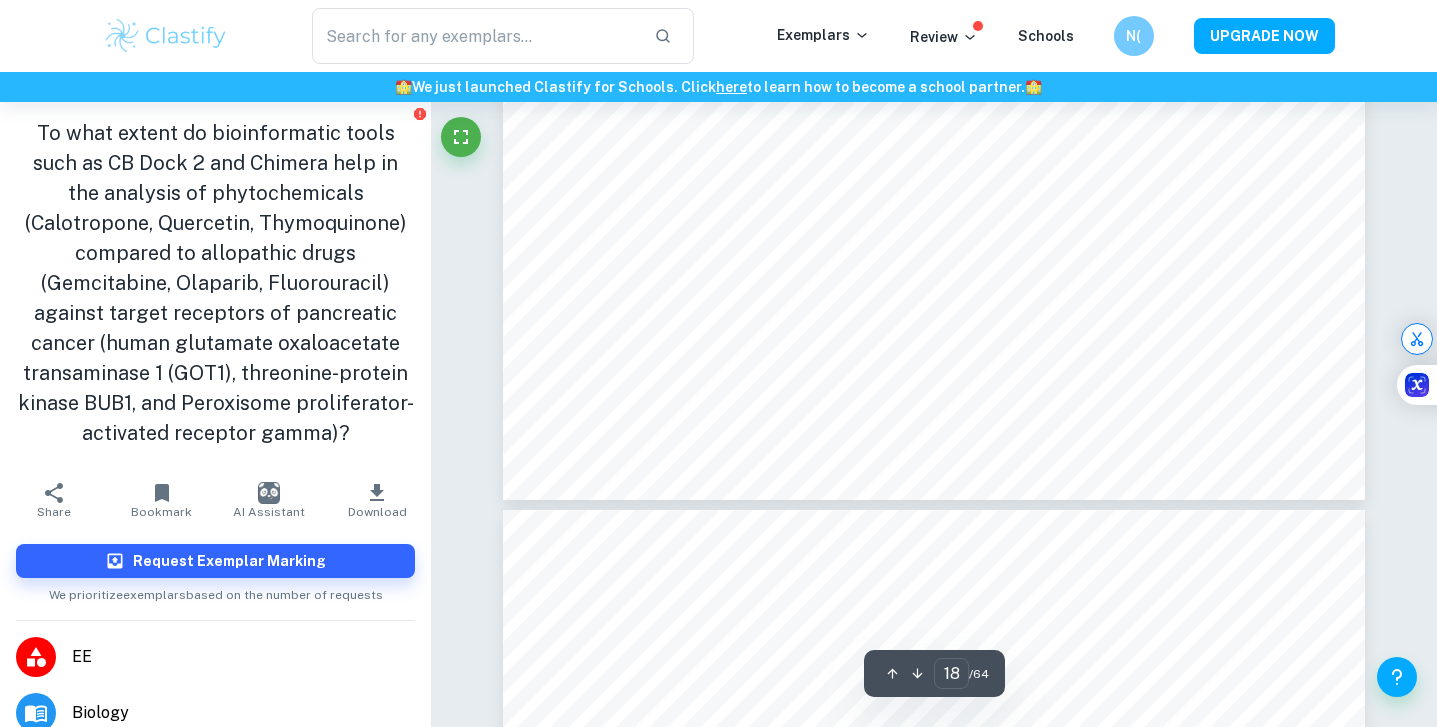 type on "19" 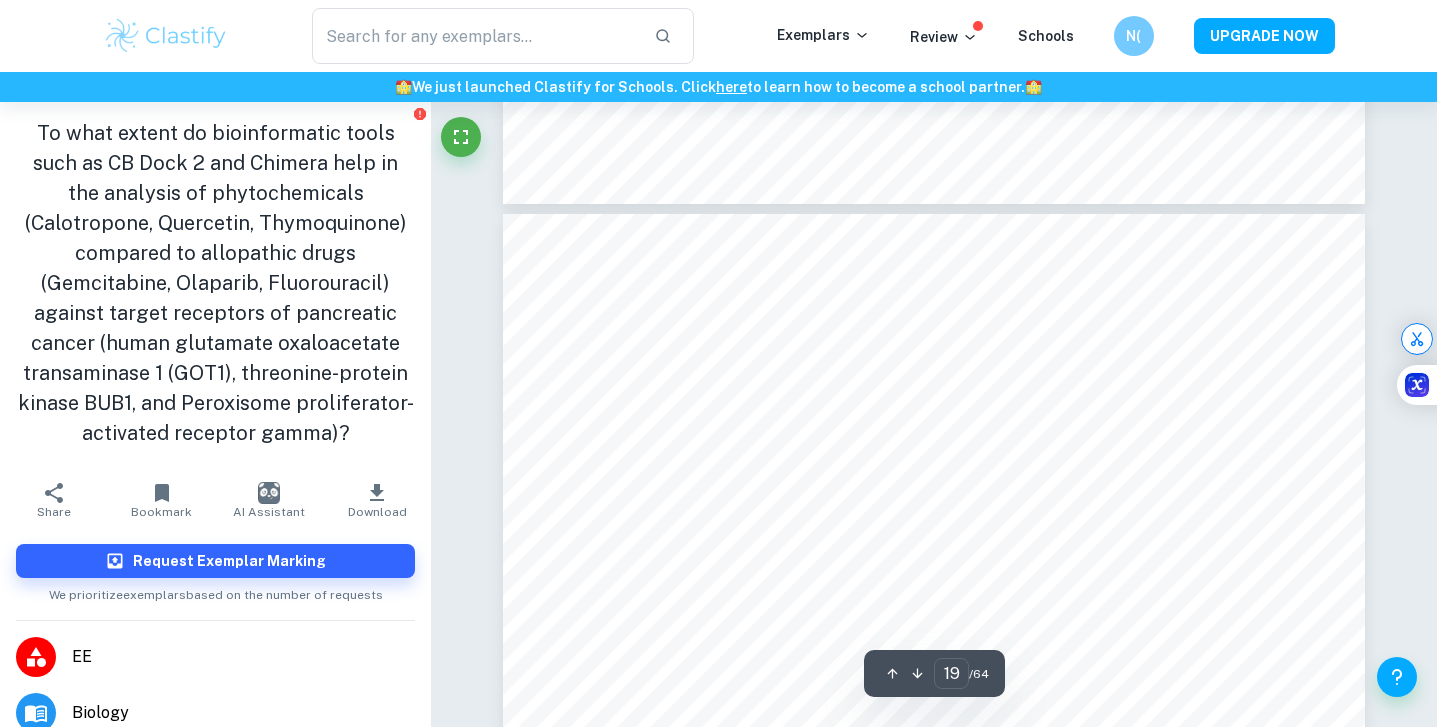 scroll, scrollTop: 23171, scrollLeft: 0, axis: vertical 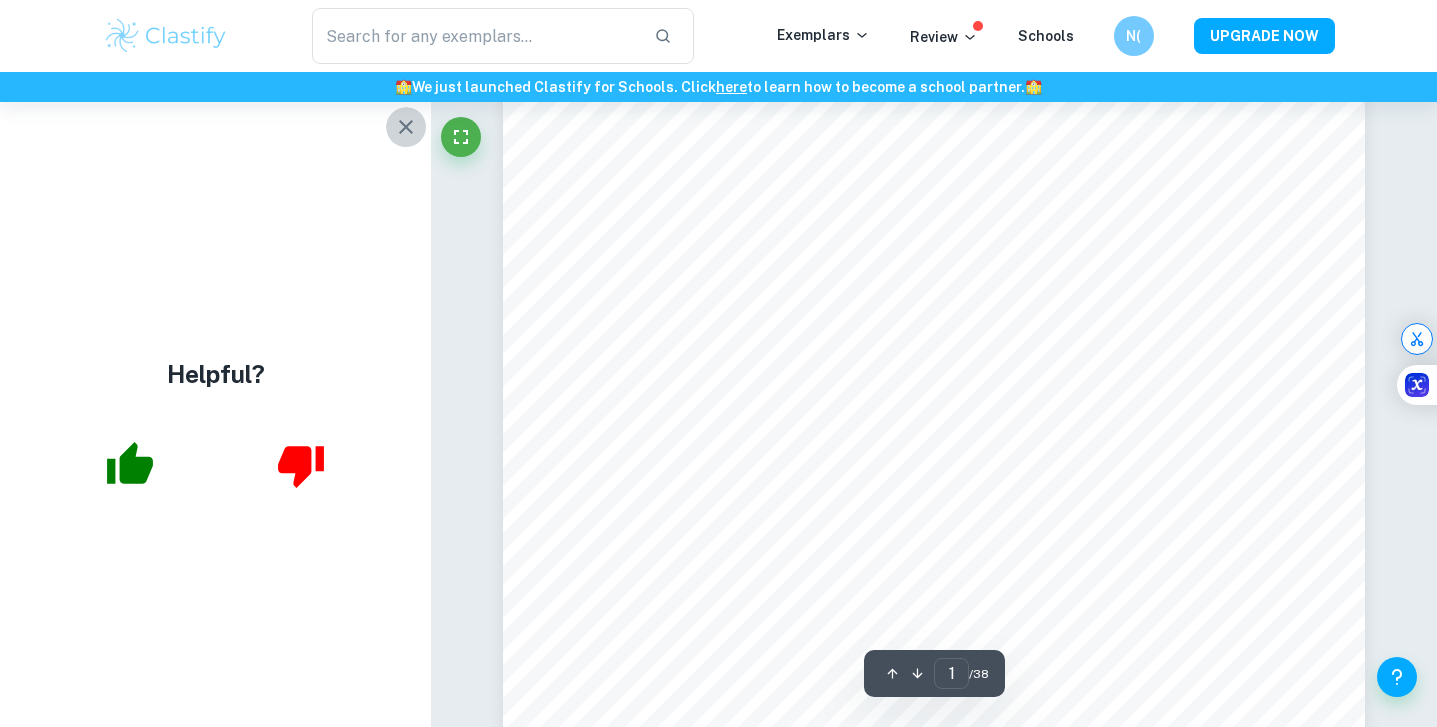click 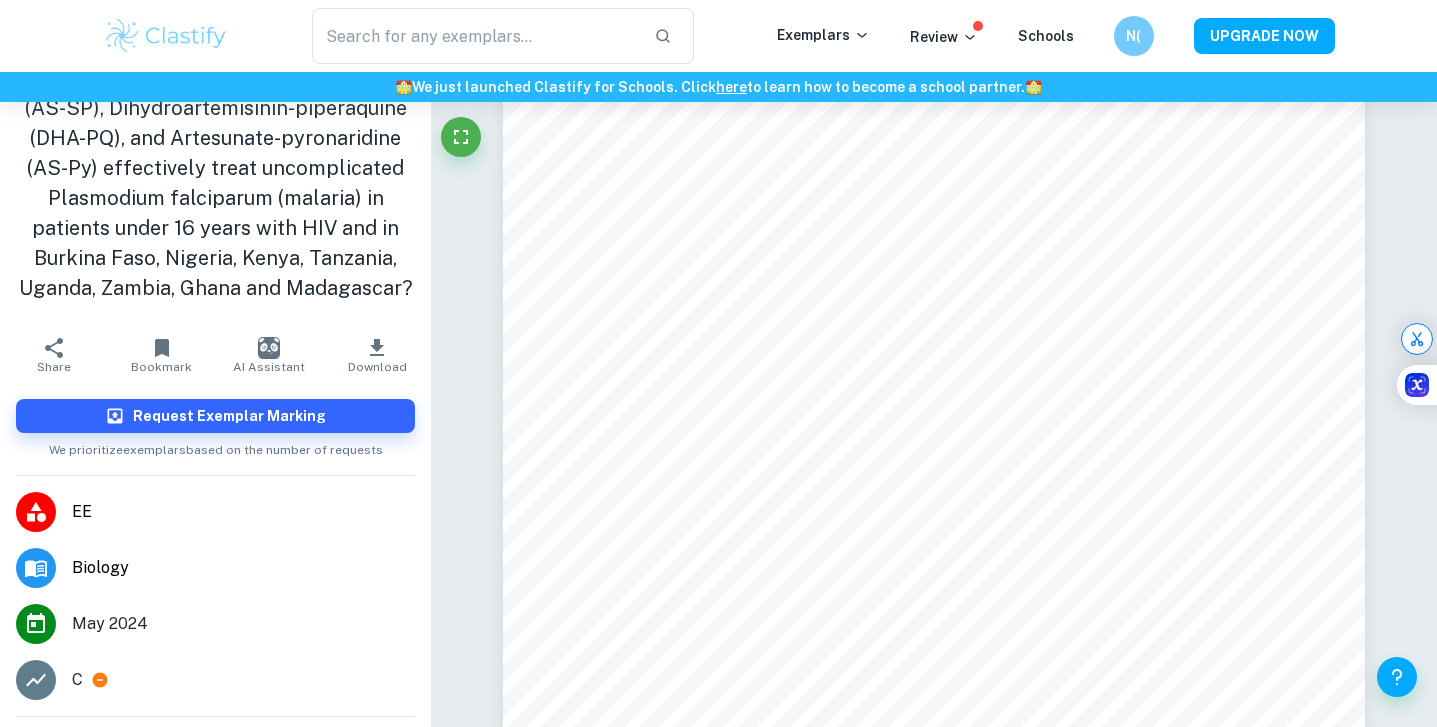 scroll, scrollTop: 0, scrollLeft: 0, axis: both 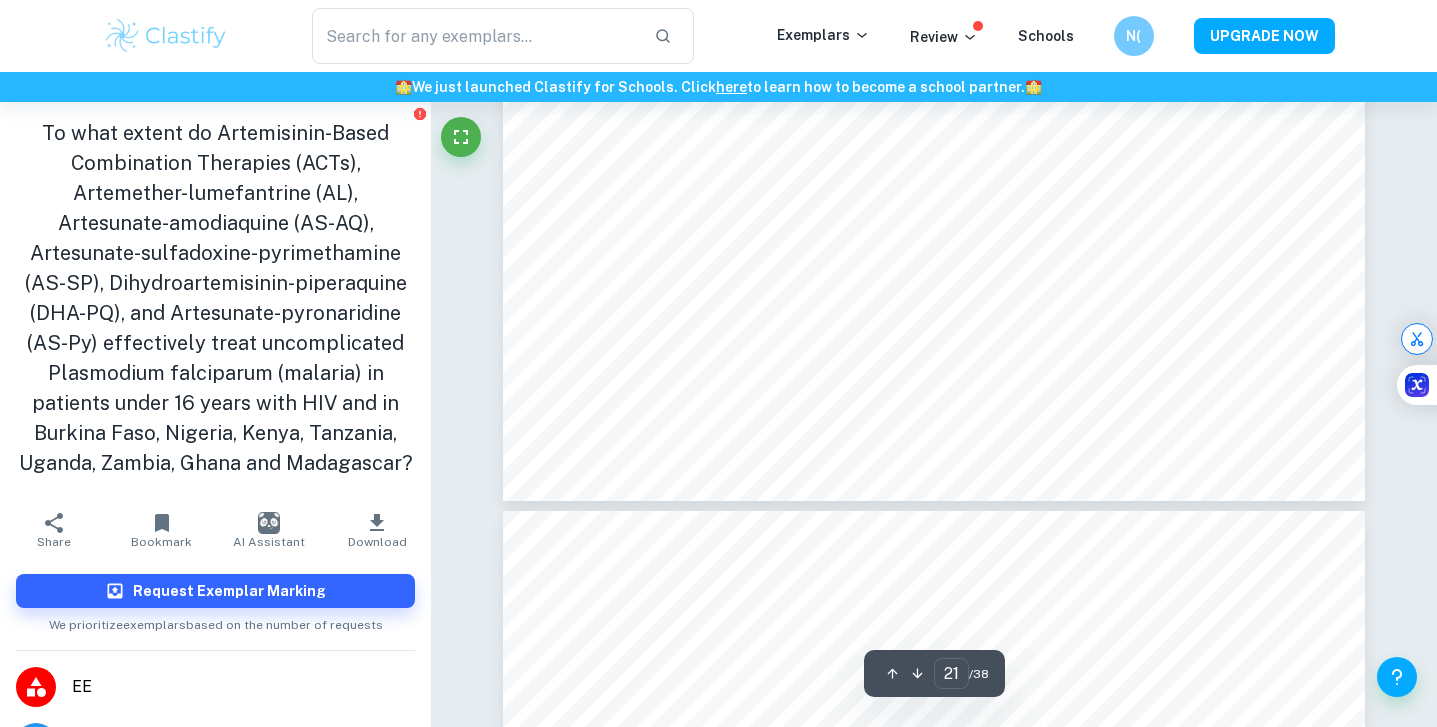 type on "22" 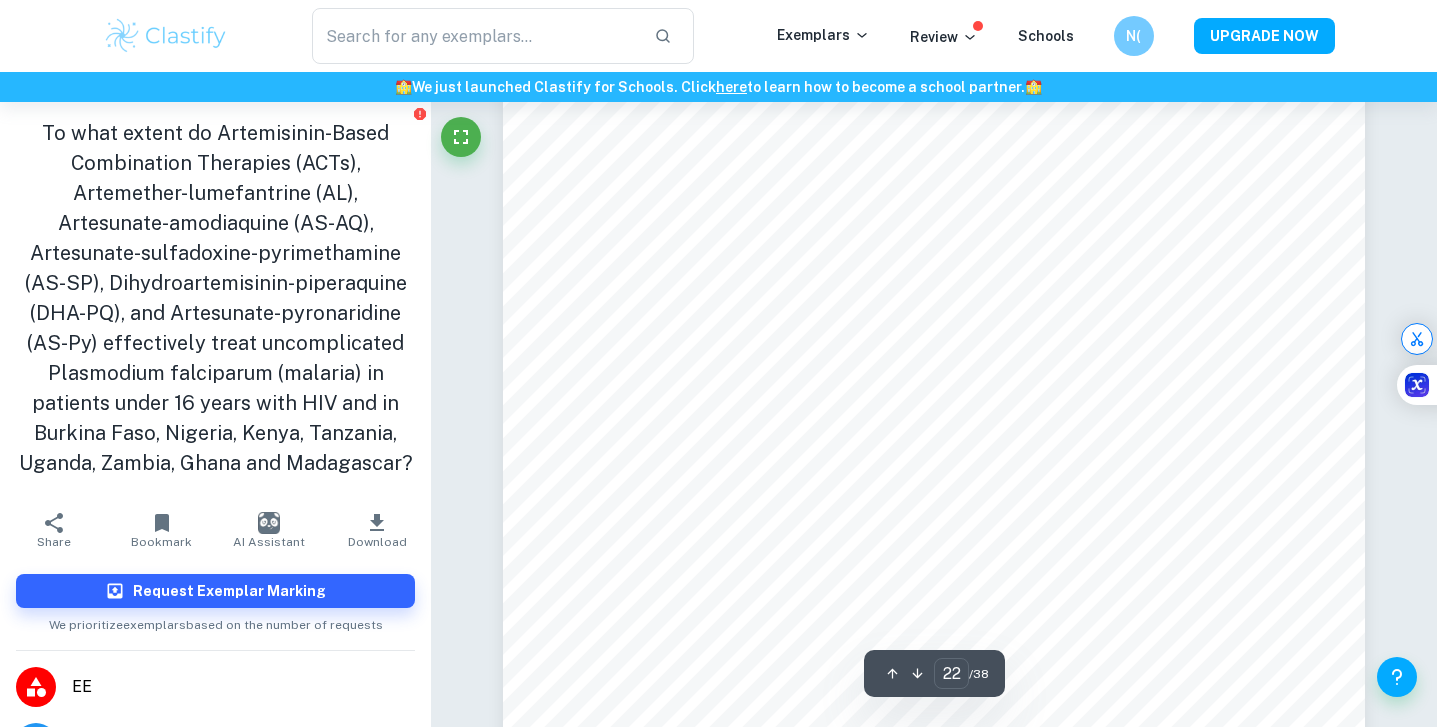 scroll, scrollTop: 26563, scrollLeft: 0, axis: vertical 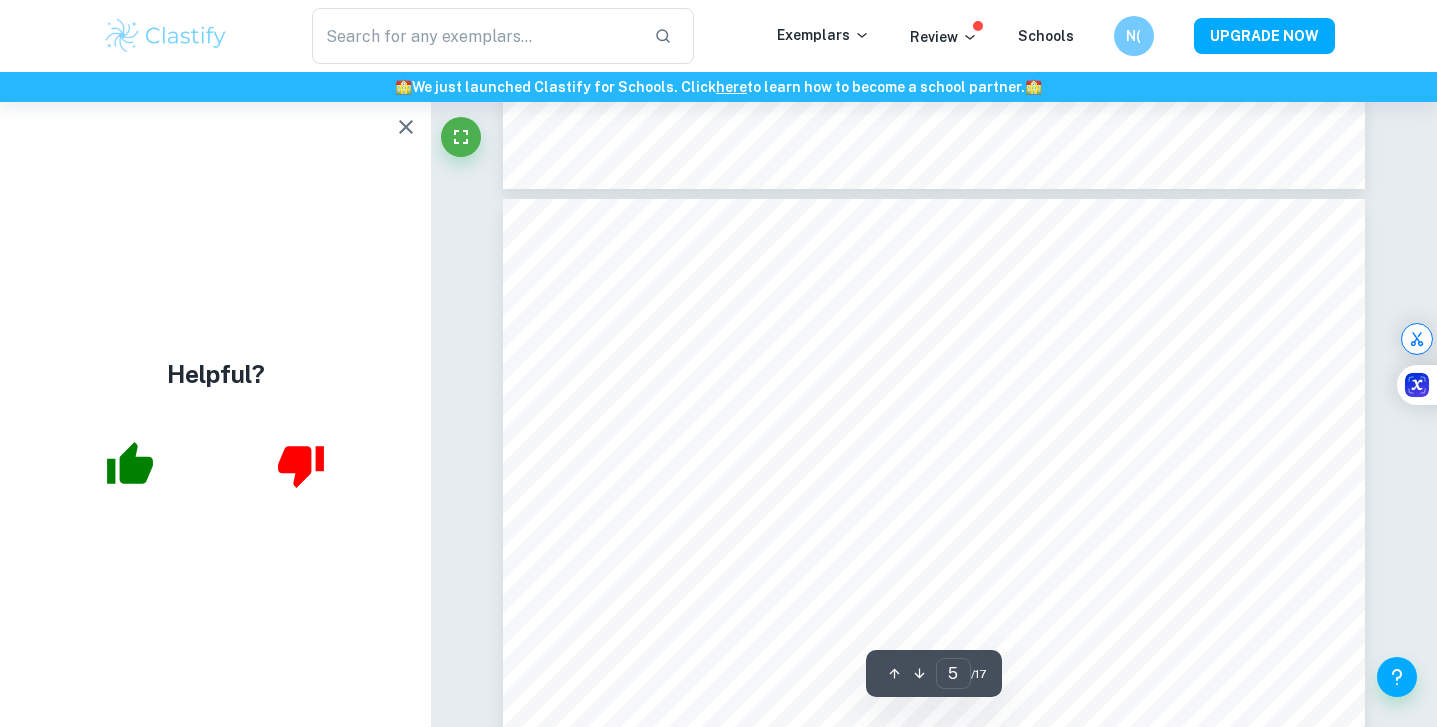 click 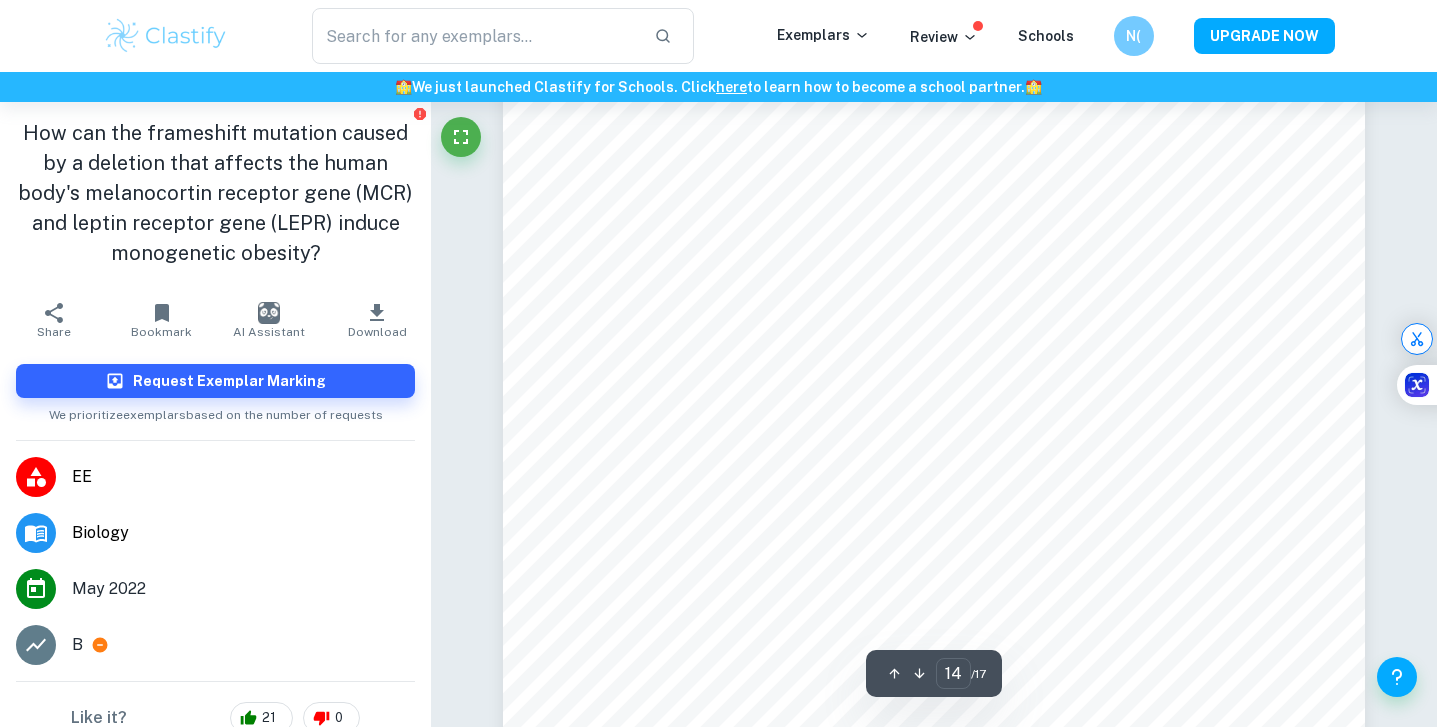 scroll, scrollTop: 15400, scrollLeft: 0, axis: vertical 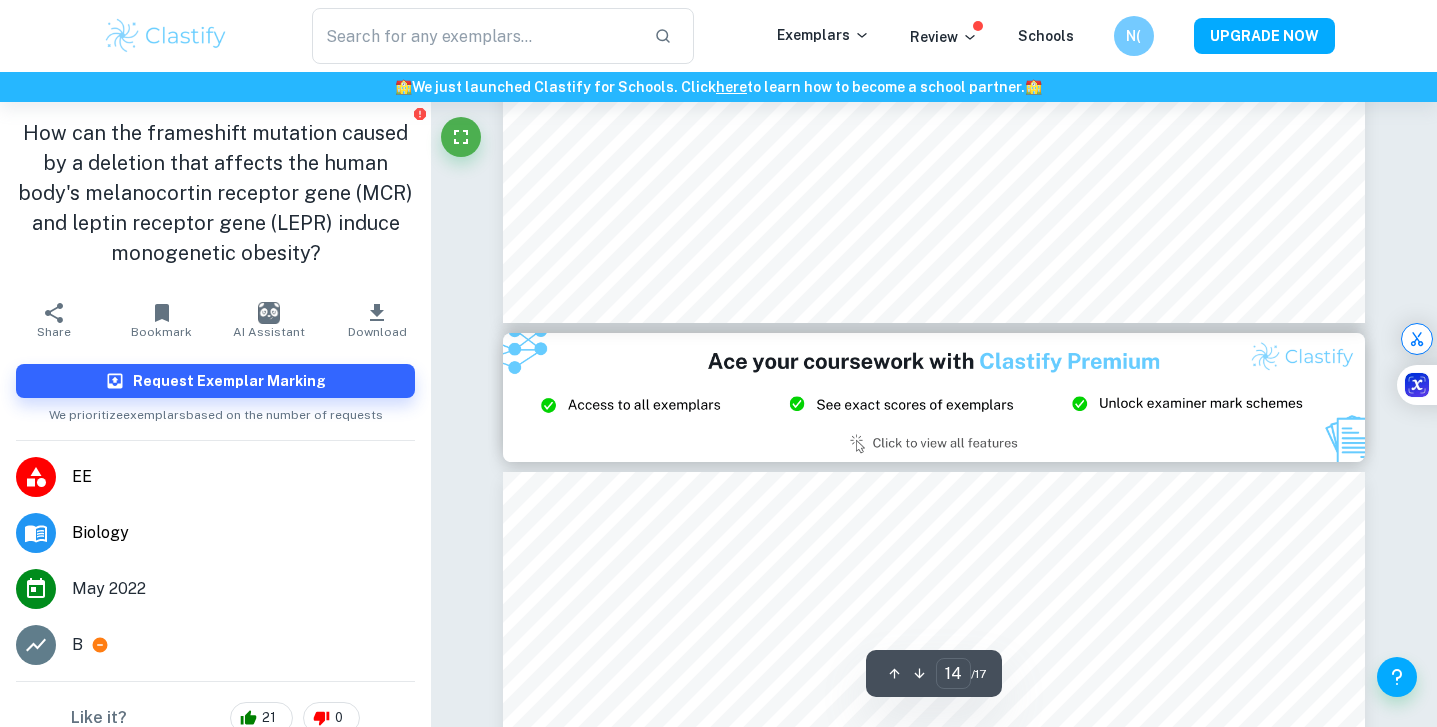 type on "15" 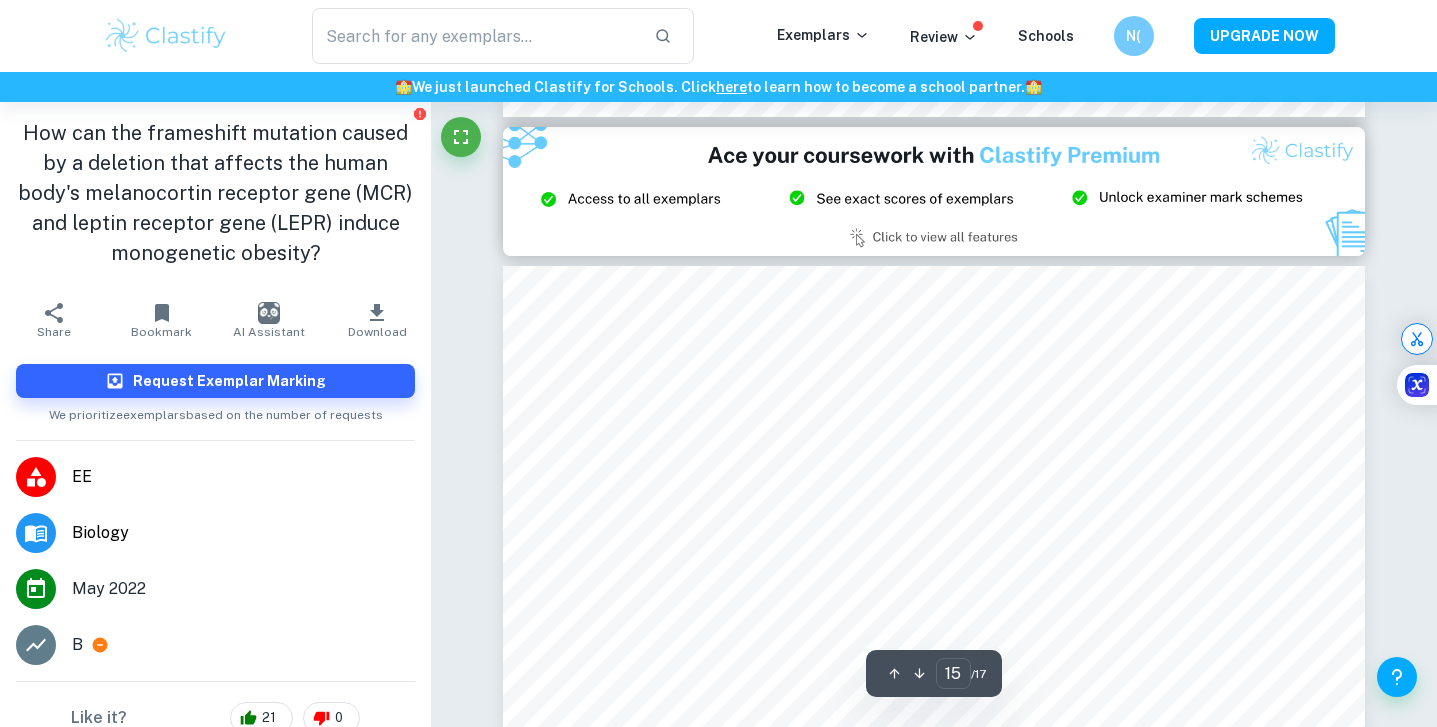 scroll, scrollTop: 16377, scrollLeft: 0, axis: vertical 